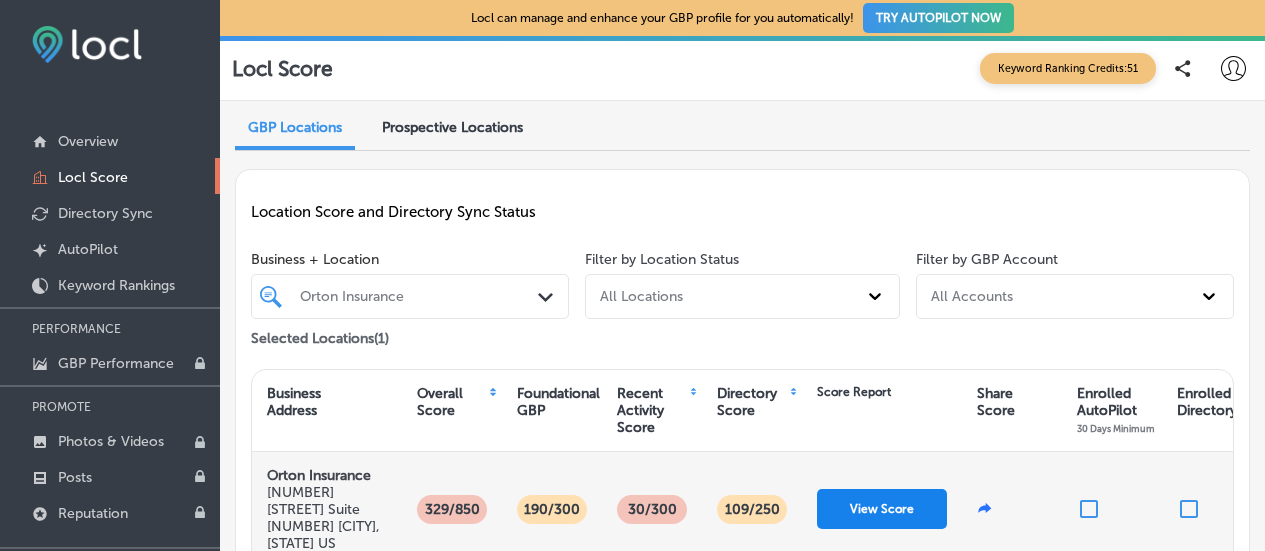 scroll, scrollTop: 111, scrollLeft: 0, axis: vertical 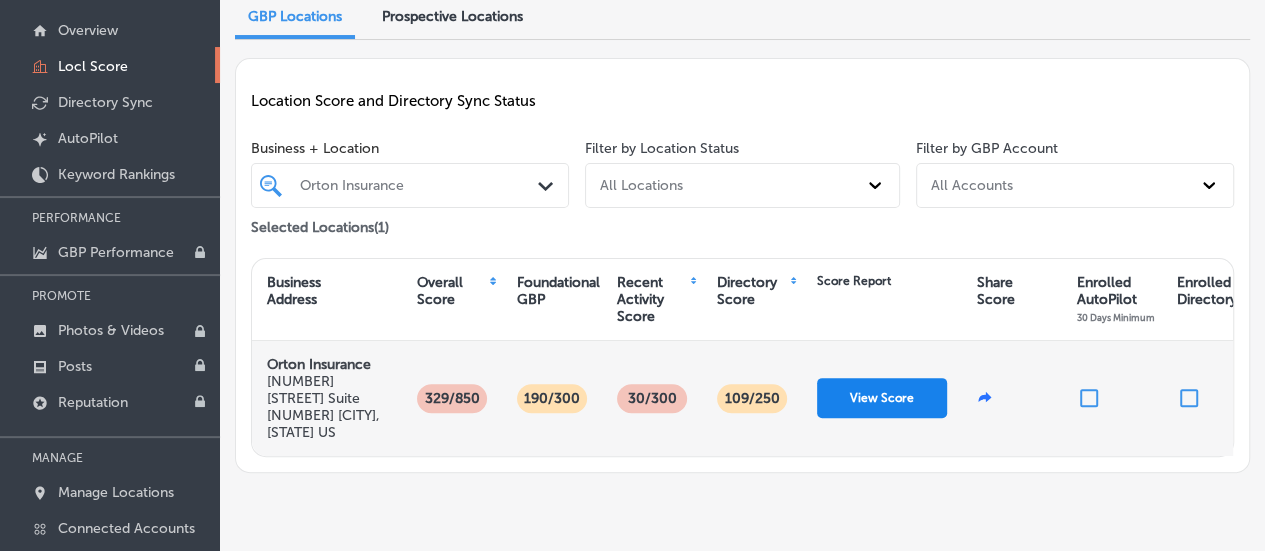click on "View Score" at bounding box center [882, 398] 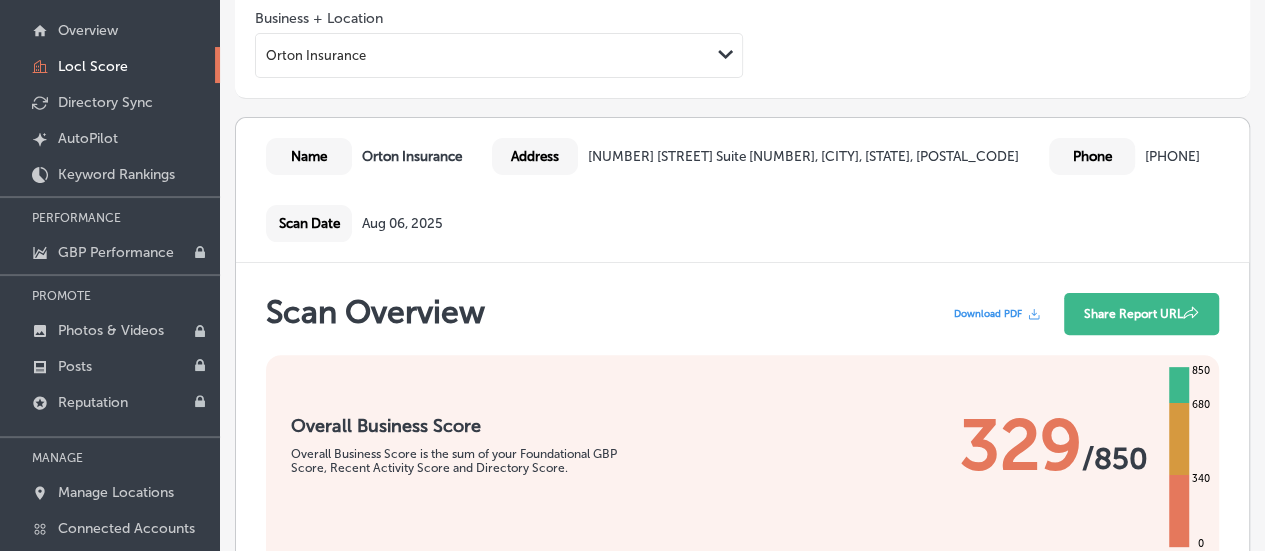 scroll, scrollTop: 0, scrollLeft: 0, axis: both 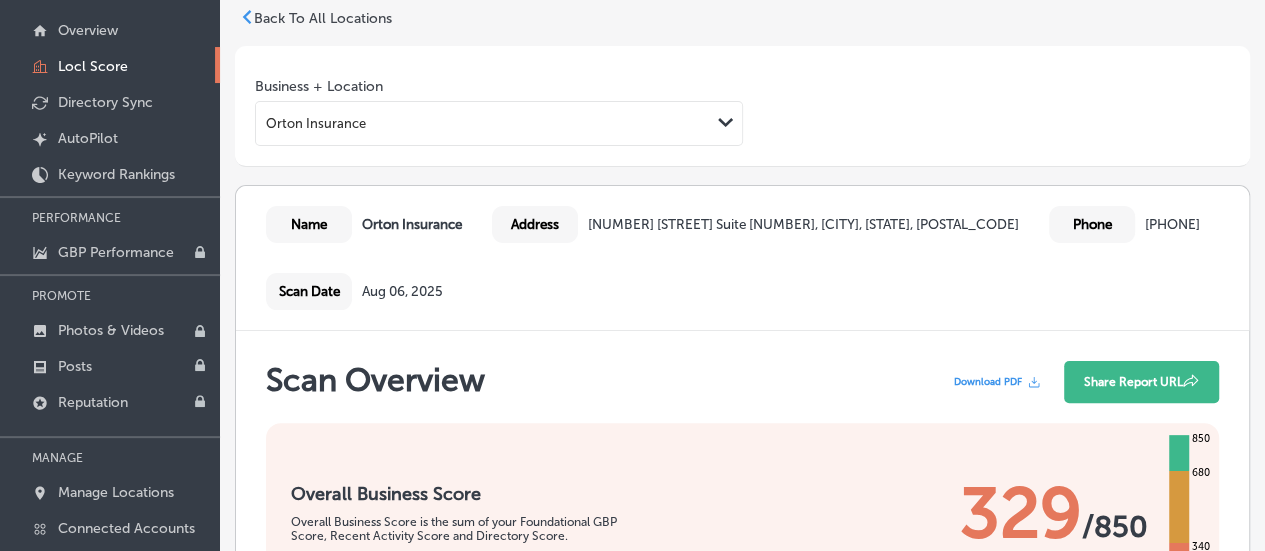 click on "Overview
Locl Score
Directory Sync
Created by potrace 1.10, written by Peter Selinger 2001-2011
AutoPilot
Keyword Rankings PERFORMANCE
GBP Performance
PROMOTE
Photos & Videos
Posts
Reputation
MANAGE
Manage Locations
Connected Accounts" at bounding box center (110, 255) 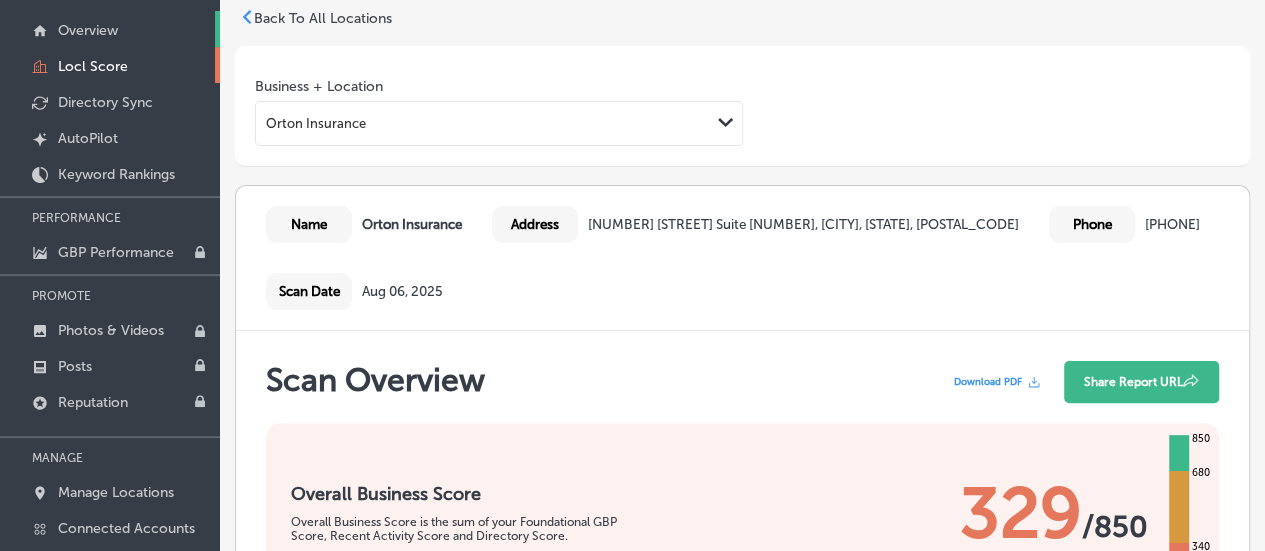 click on "Overview" at bounding box center (88, 30) 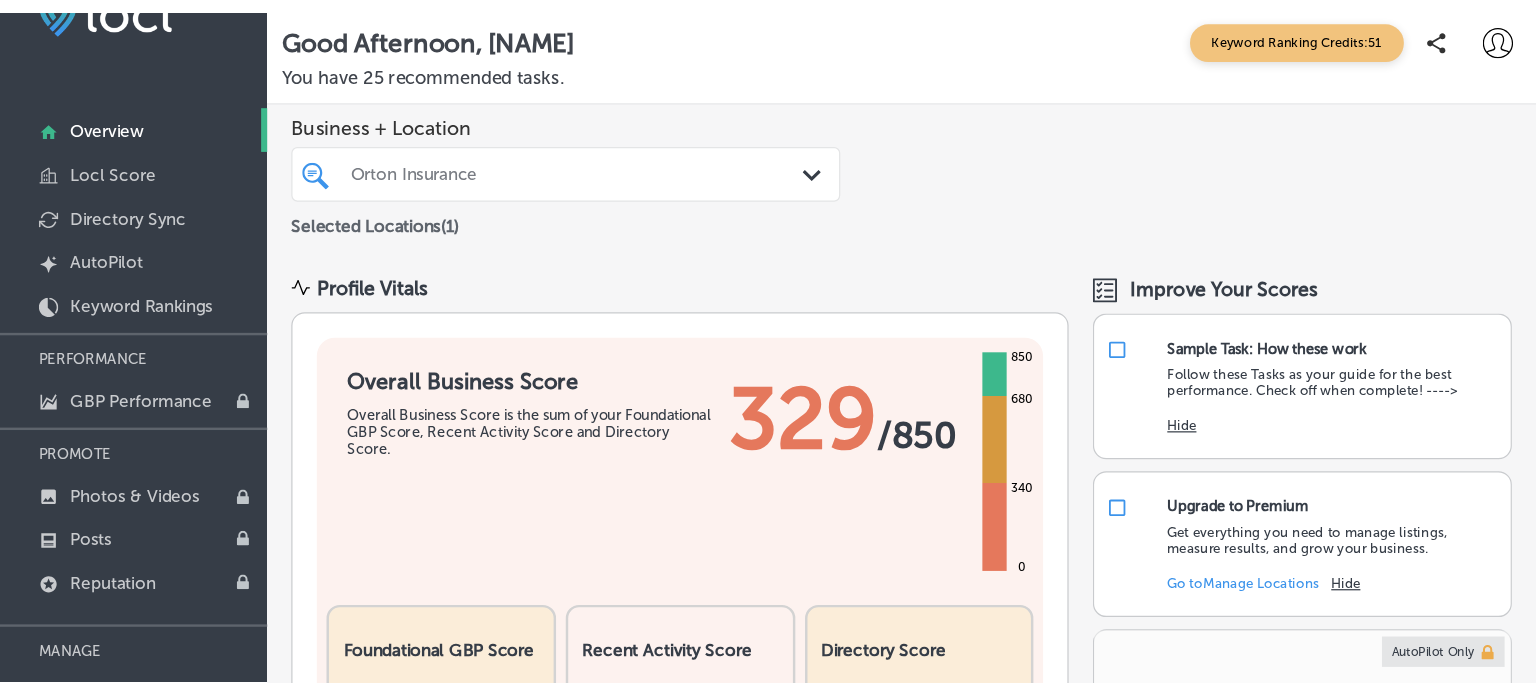 scroll, scrollTop: 0, scrollLeft: 0, axis: both 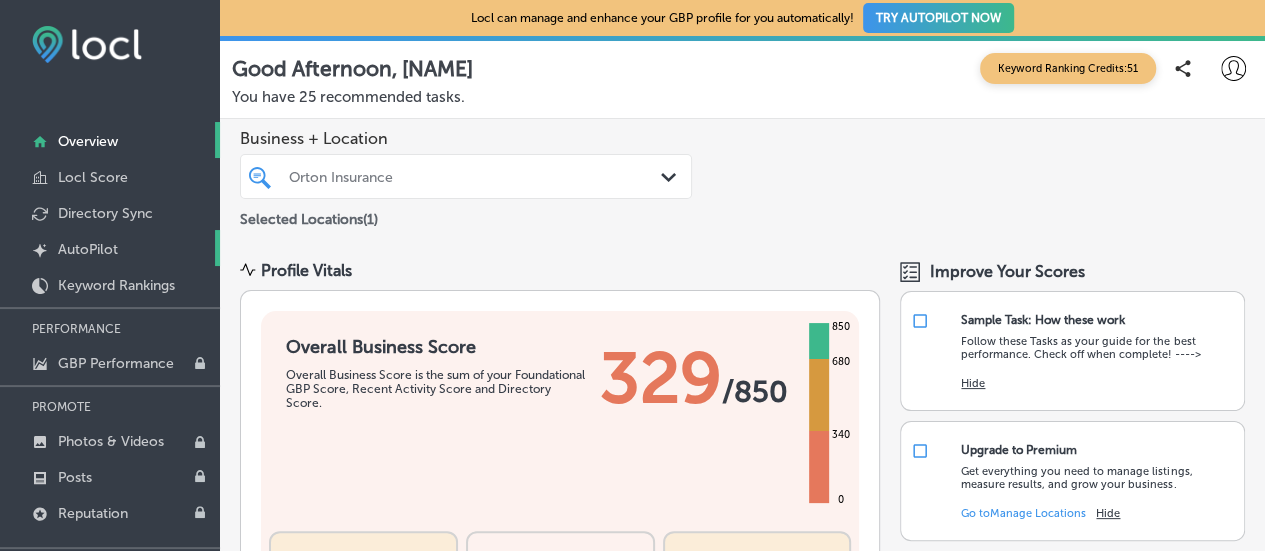 click on "AutoPilot" at bounding box center (88, 249) 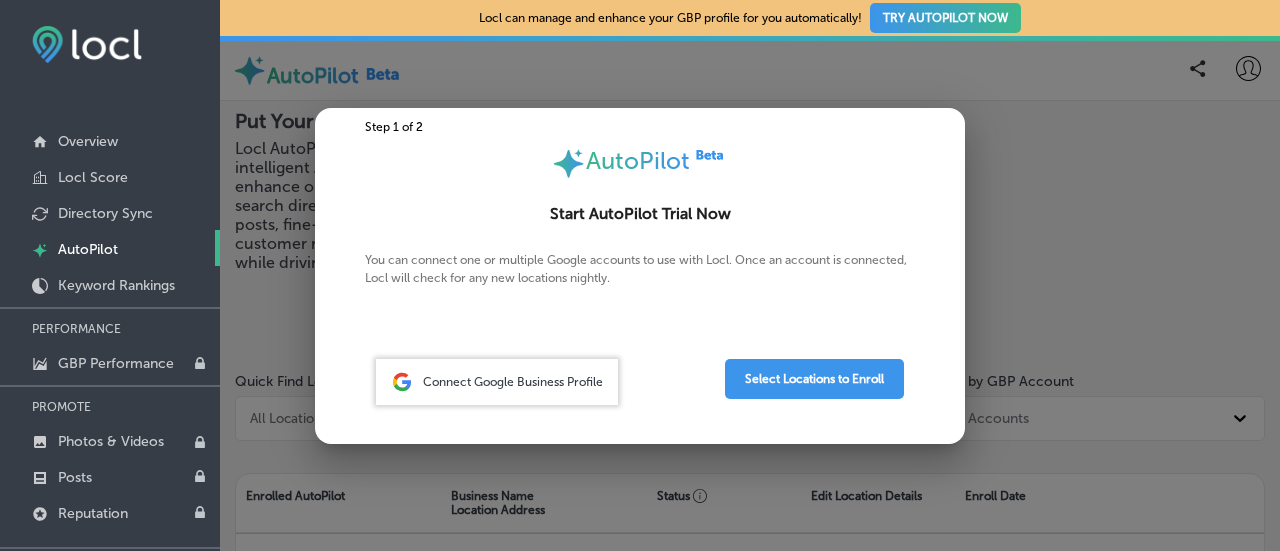 click at bounding box center (640, 275) 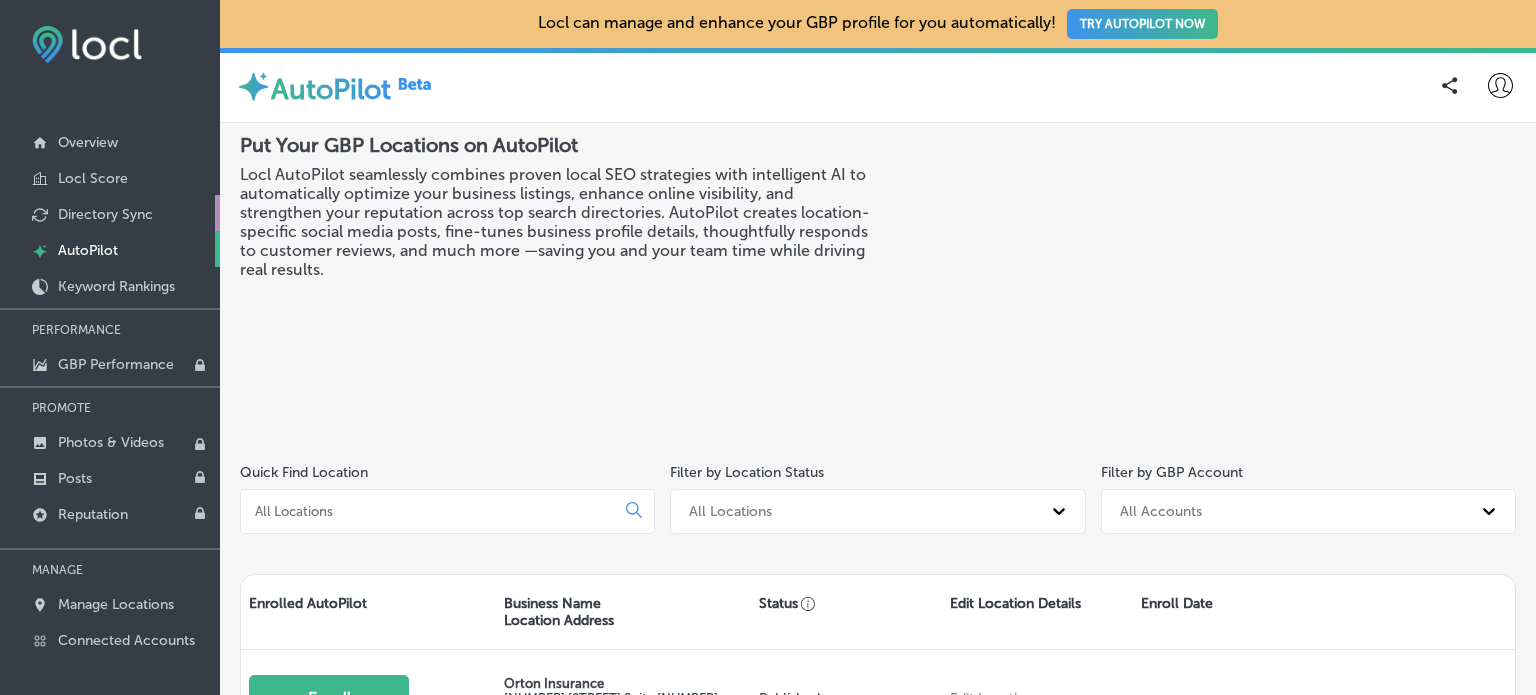 click on "Directory Sync" at bounding box center (105, 214) 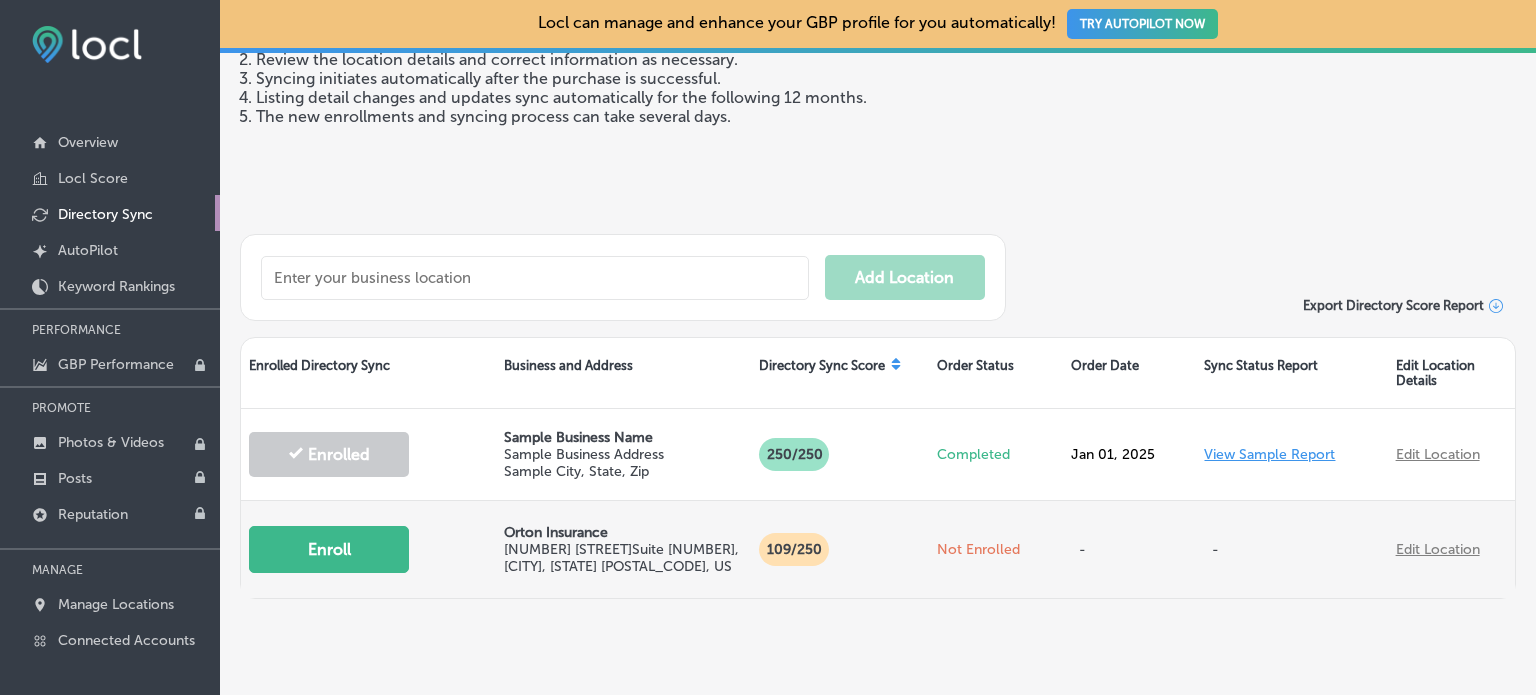 scroll, scrollTop: 286, scrollLeft: 0, axis: vertical 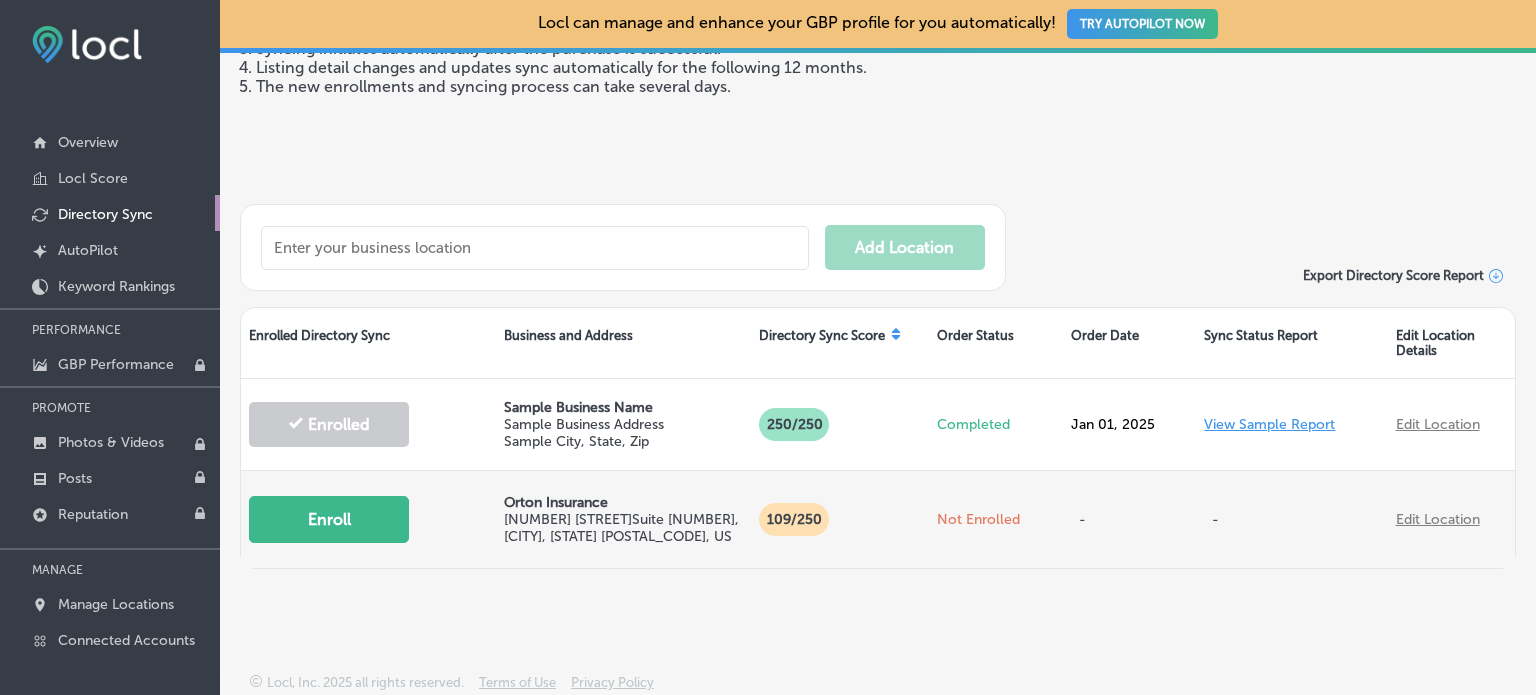 click on "Enroll" at bounding box center (329, 519) 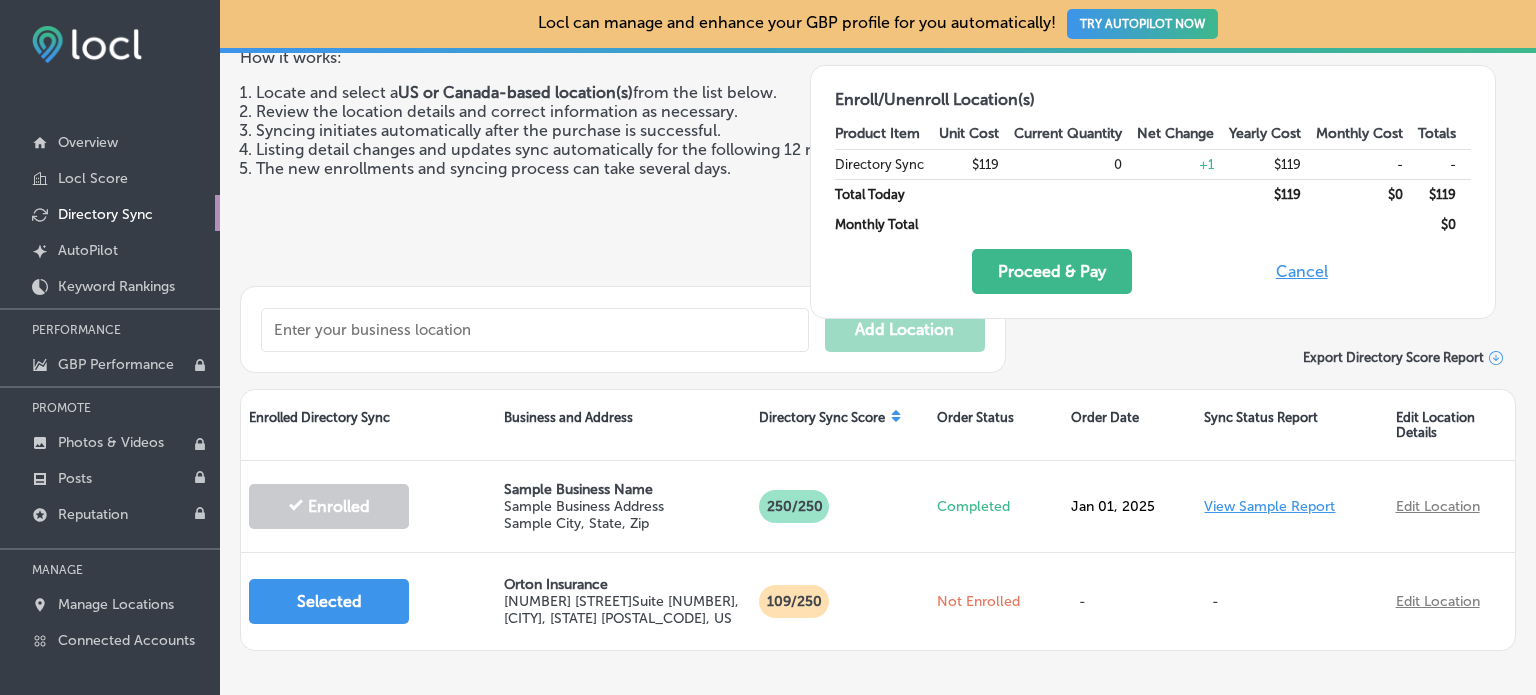 scroll, scrollTop: 0, scrollLeft: 0, axis: both 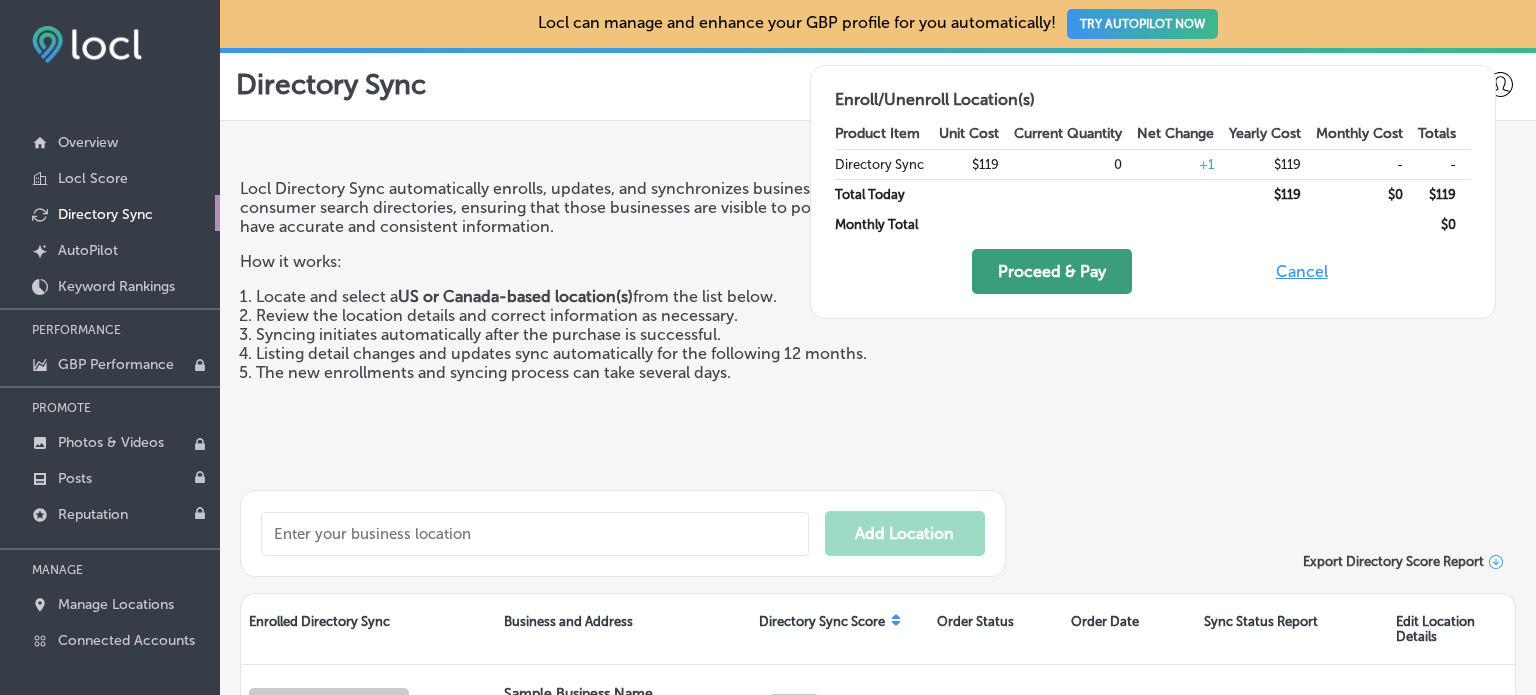 click on "Proceed & Pay" at bounding box center [1052, 271] 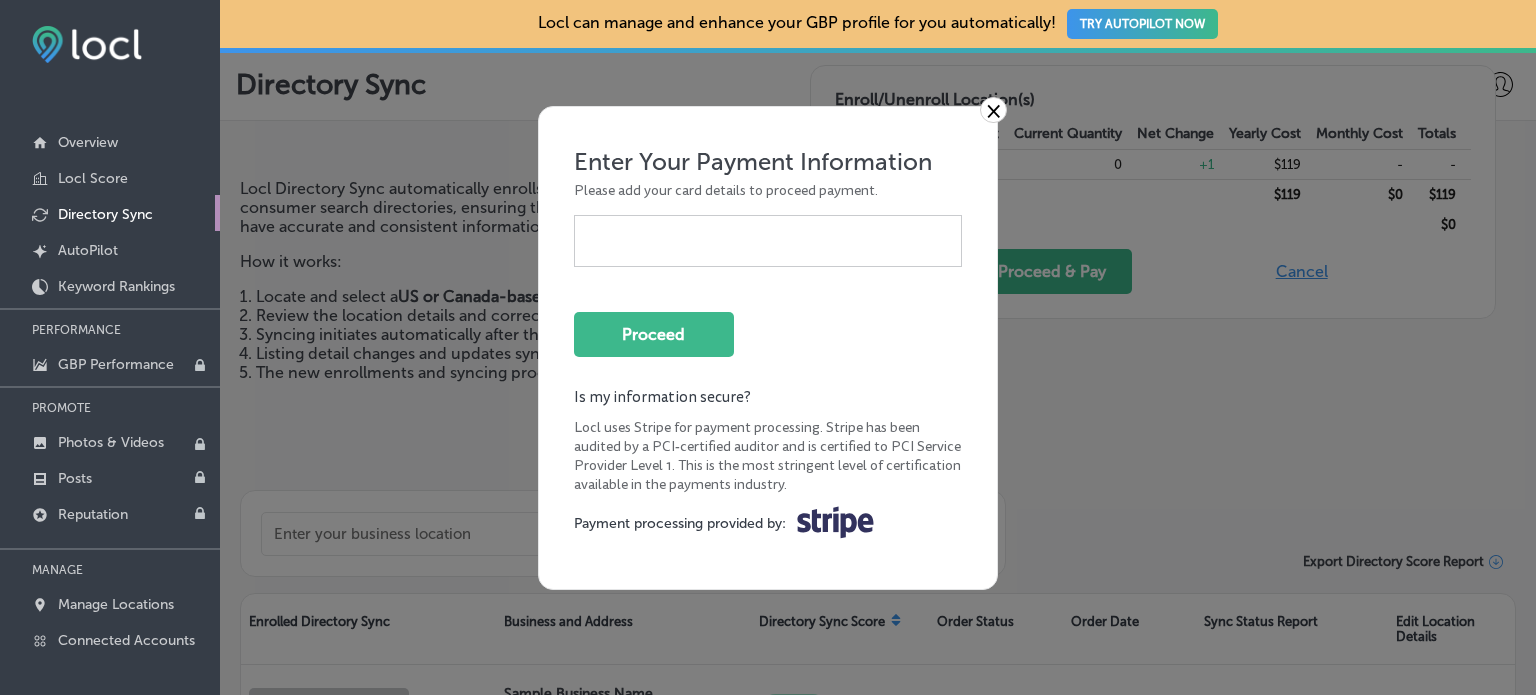click at bounding box center (768, 241) 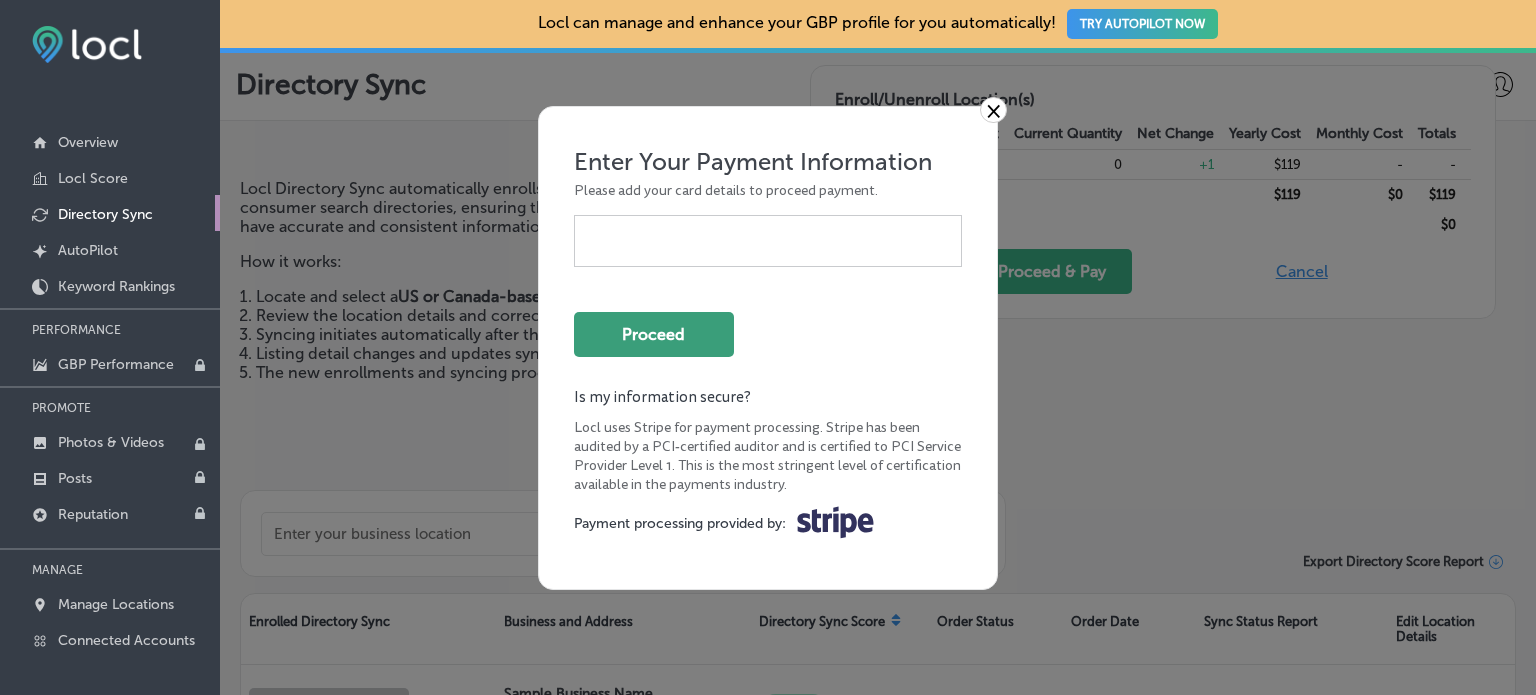 click on "Proceed" at bounding box center (654, 334) 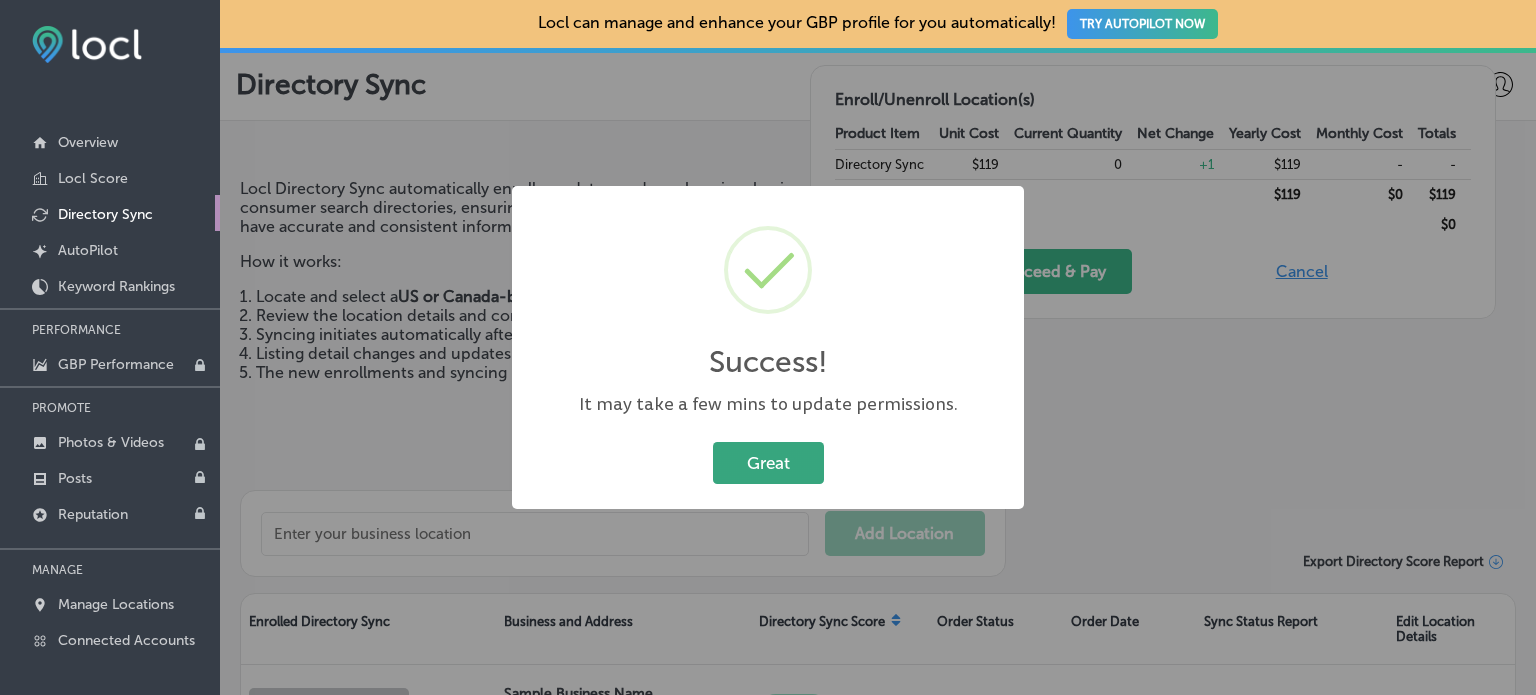 click on "Great" at bounding box center [768, 462] 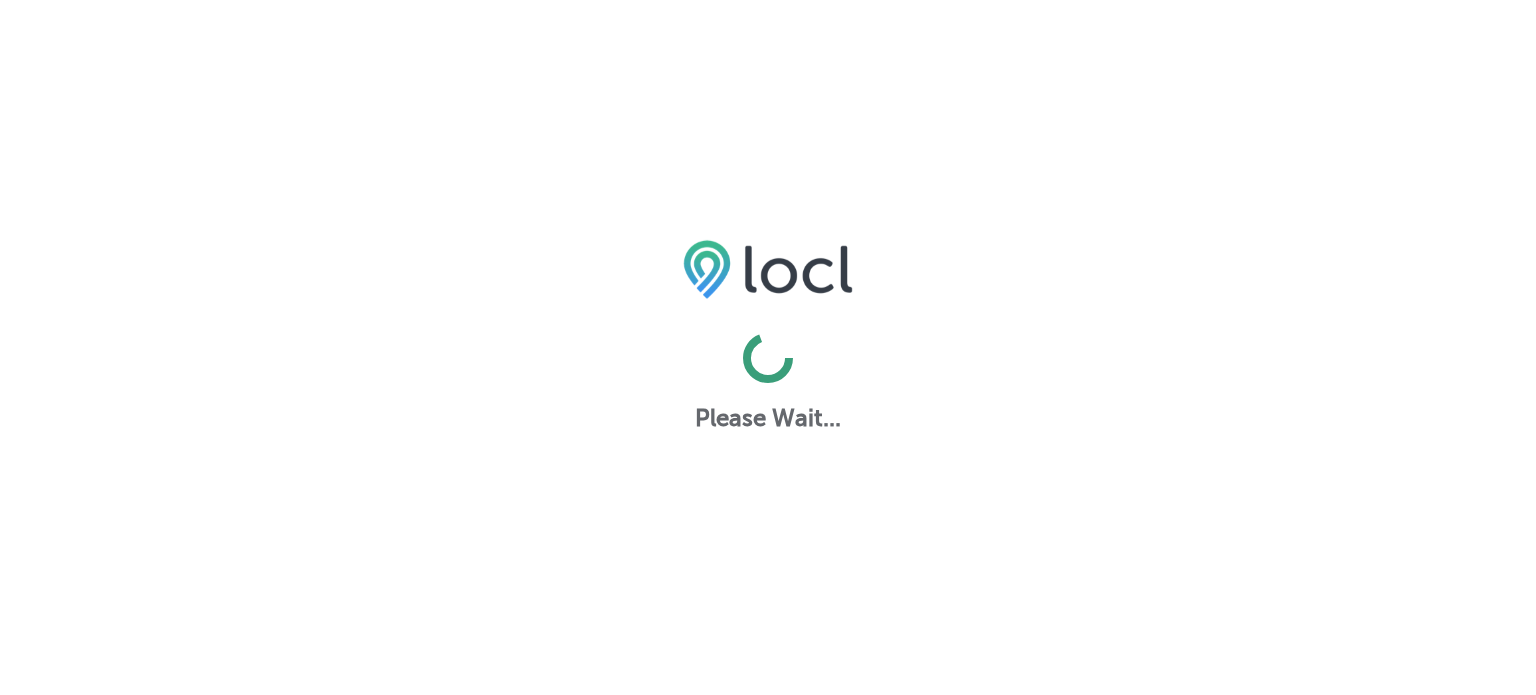 scroll, scrollTop: 0, scrollLeft: 0, axis: both 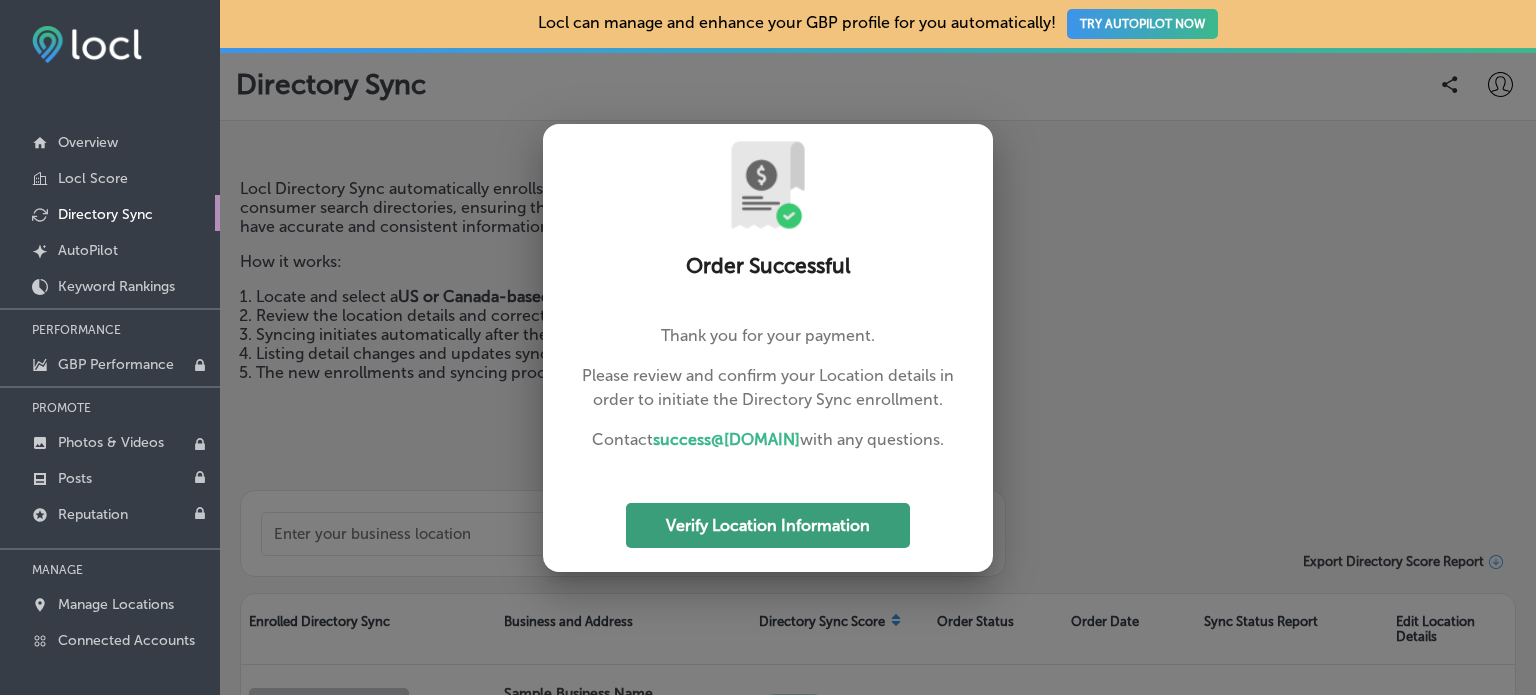click on "Verify Location Information" at bounding box center (768, 525) 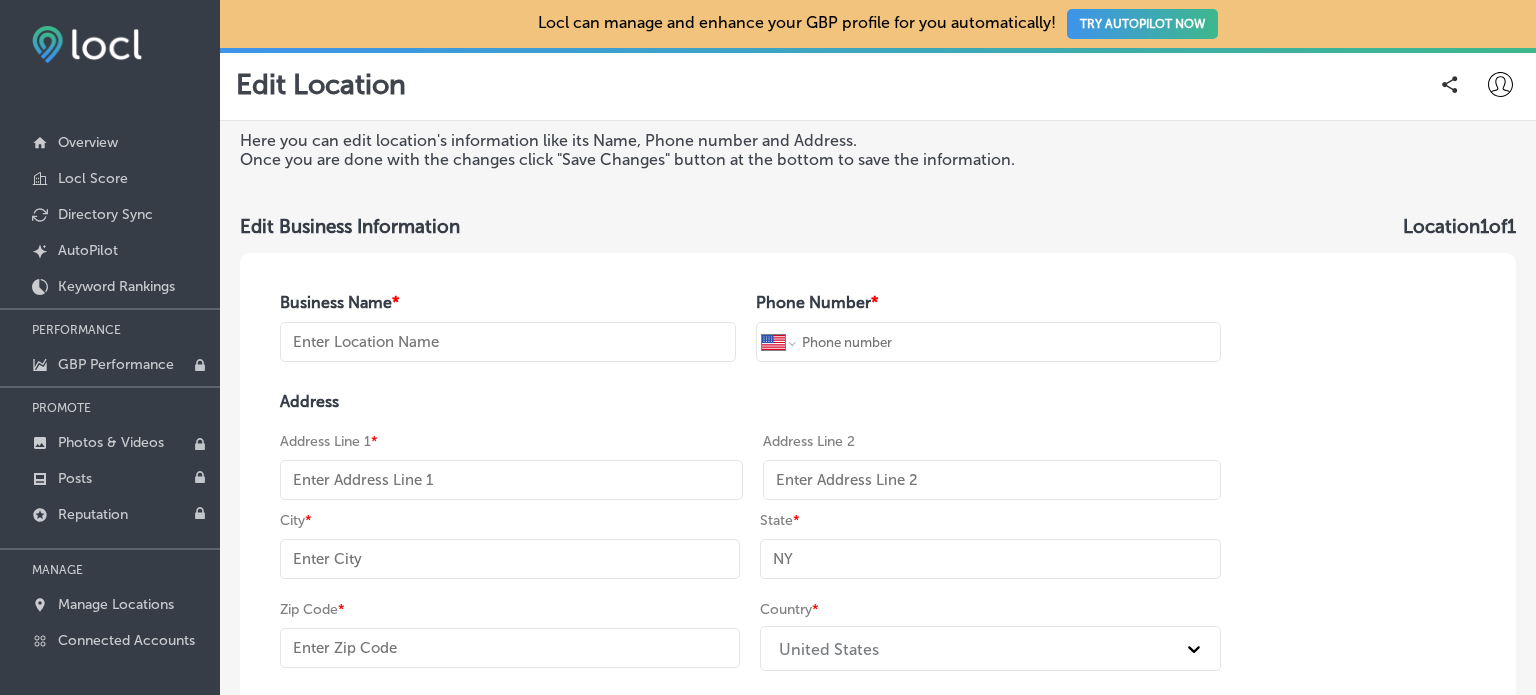 type on "Orton Insurance" 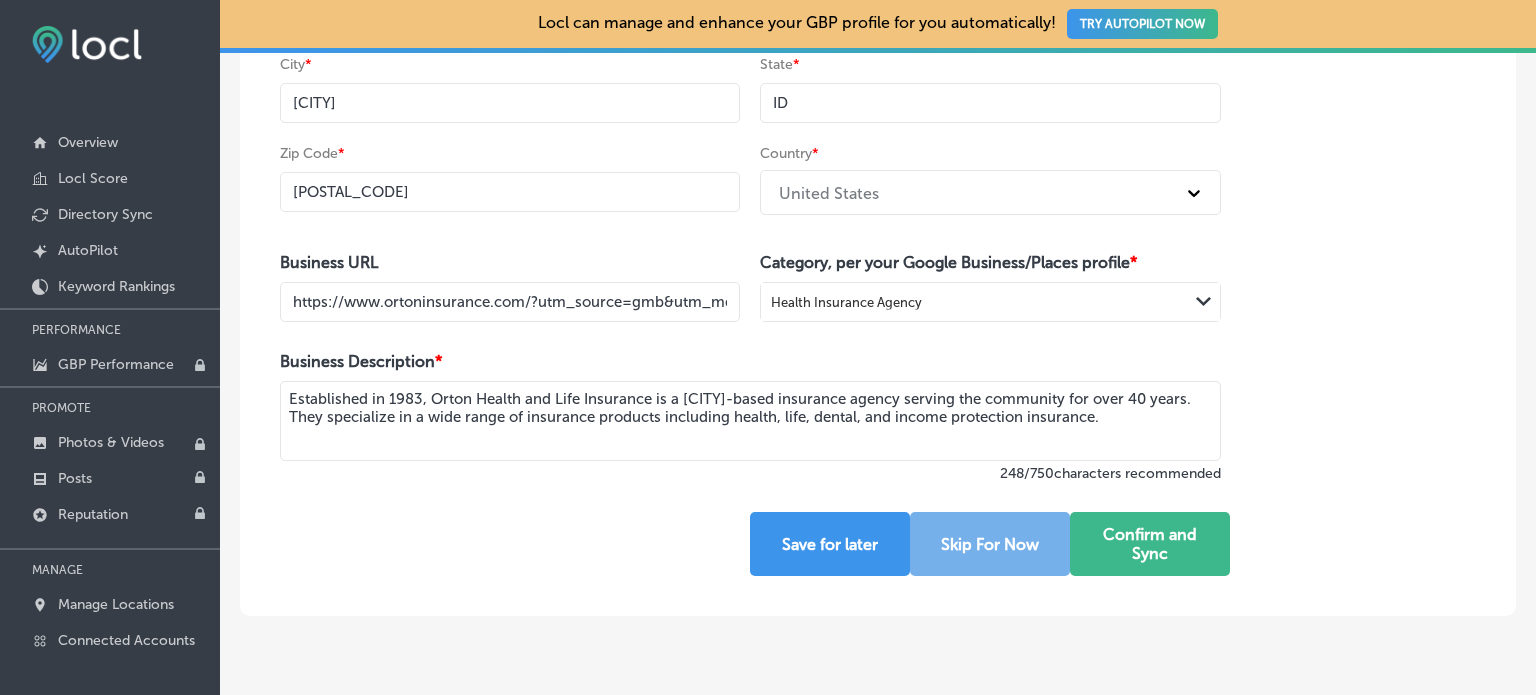 scroll, scrollTop: 509, scrollLeft: 0, axis: vertical 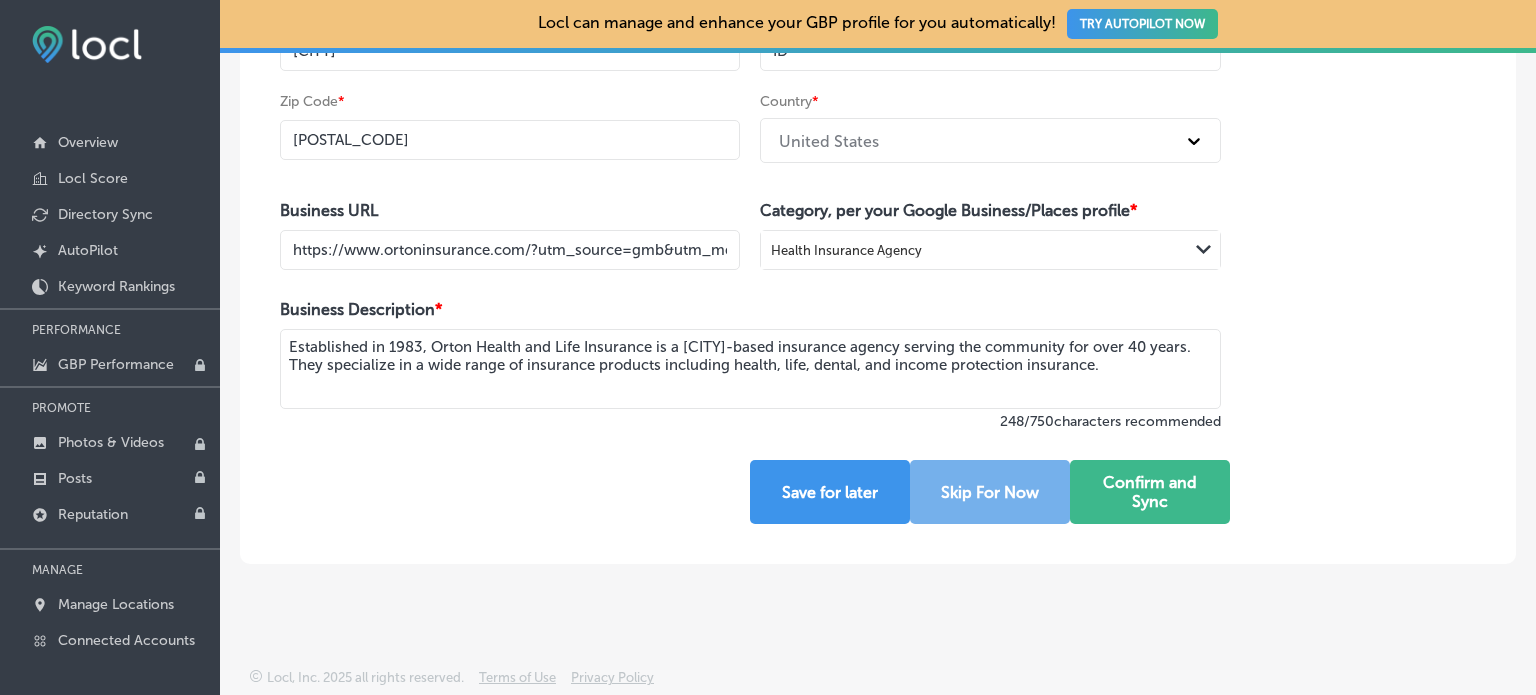 drag, startPoint x: 659, startPoint y: 339, endPoint x: 527, endPoint y: 339, distance: 132 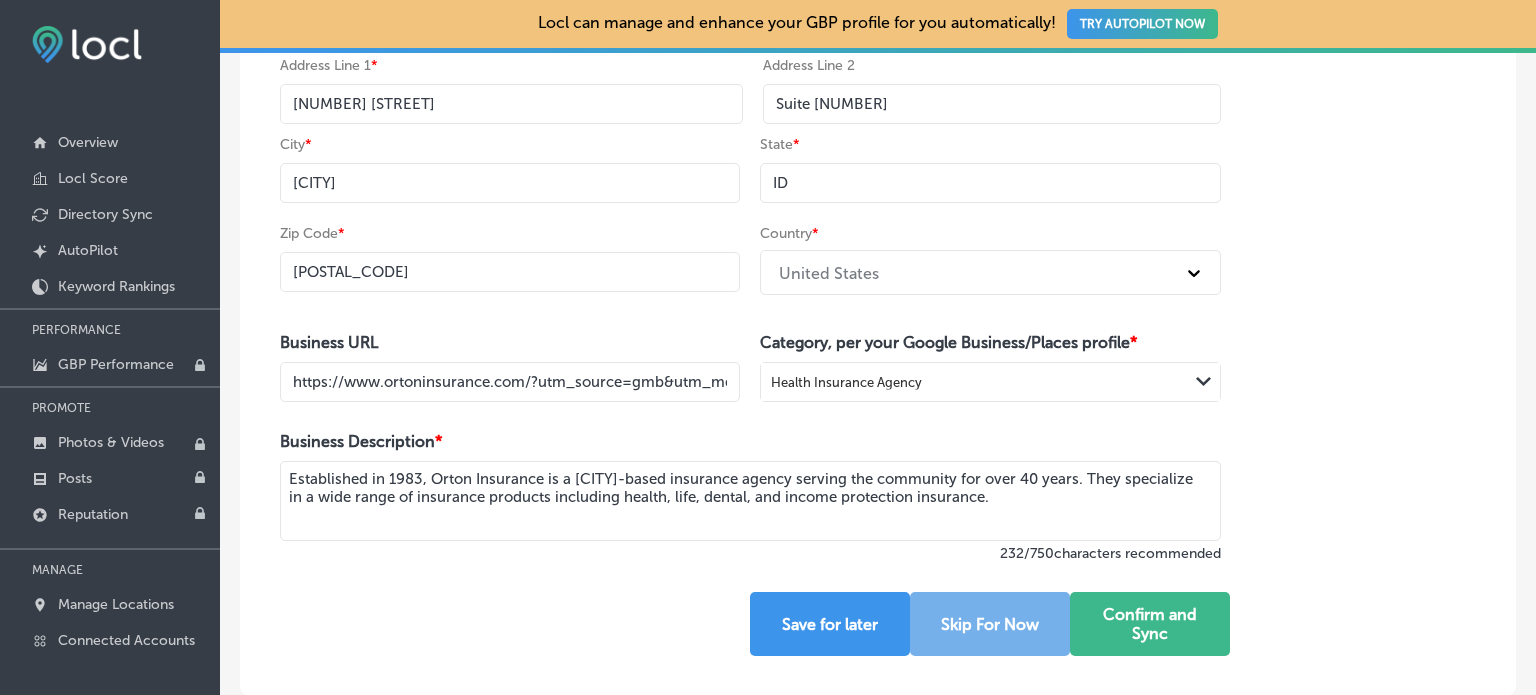 scroll, scrollTop: 409, scrollLeft: 0, axis: vertical 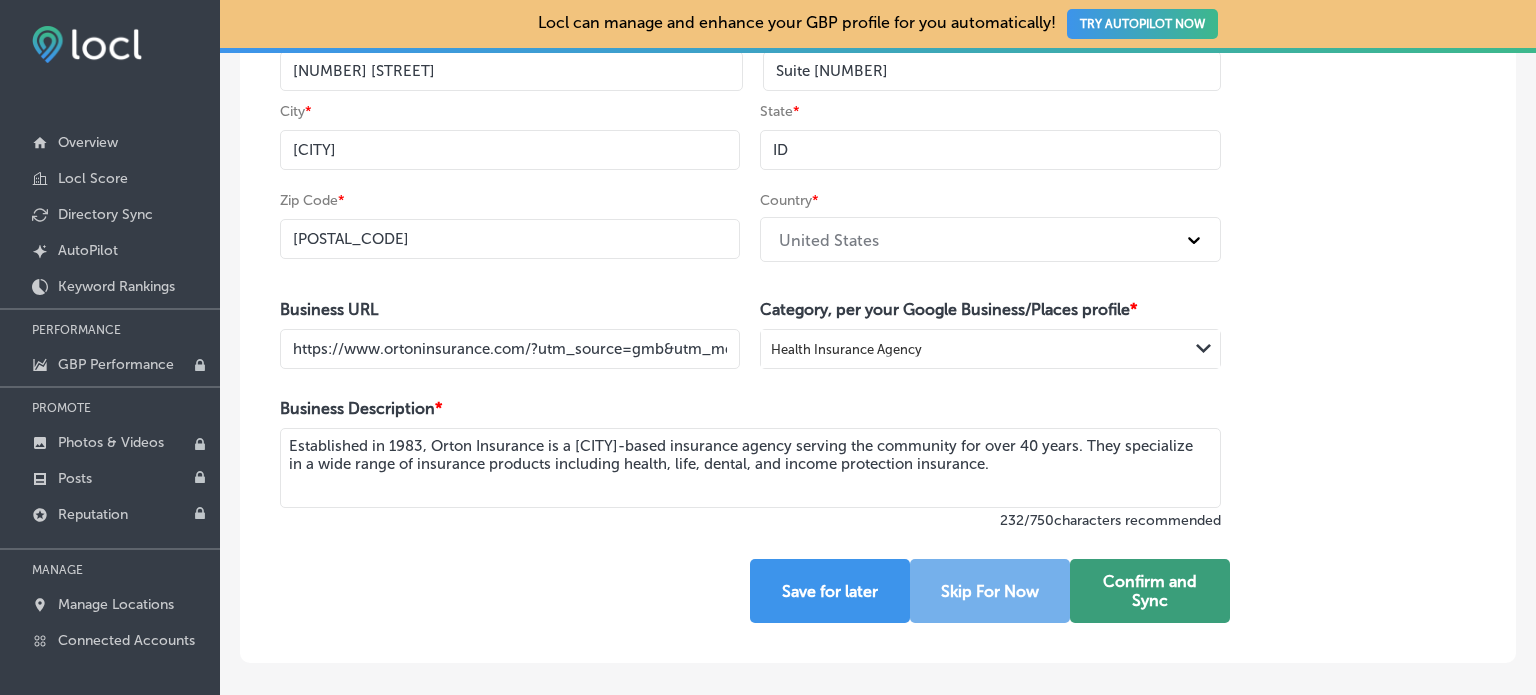type on "Established in 1983, Orton Insurance is a [CITY]-based insurance agency serving the community for over 40 years. They specialize in a wide range of insurance products including health, life, dental, and income protection insurance." 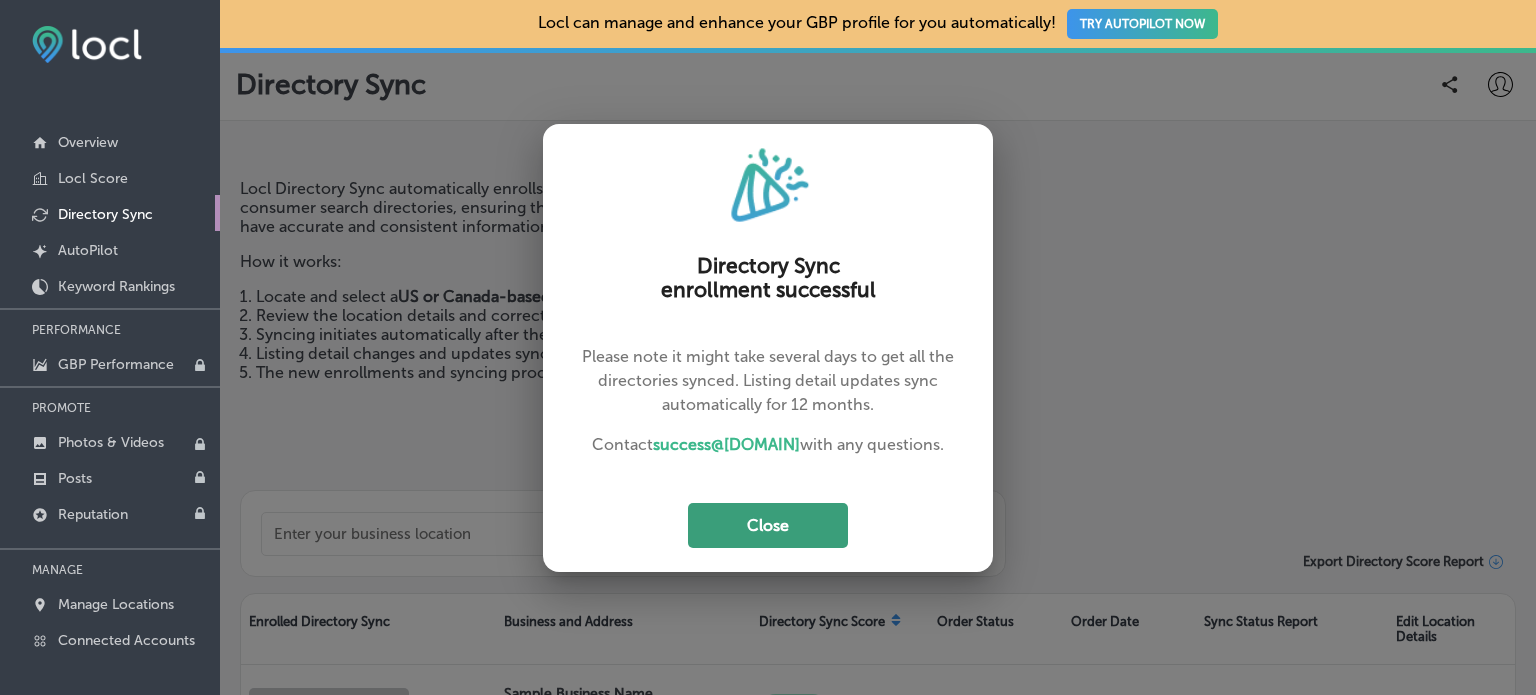 click on "Close" at bounding box center [768, 525] 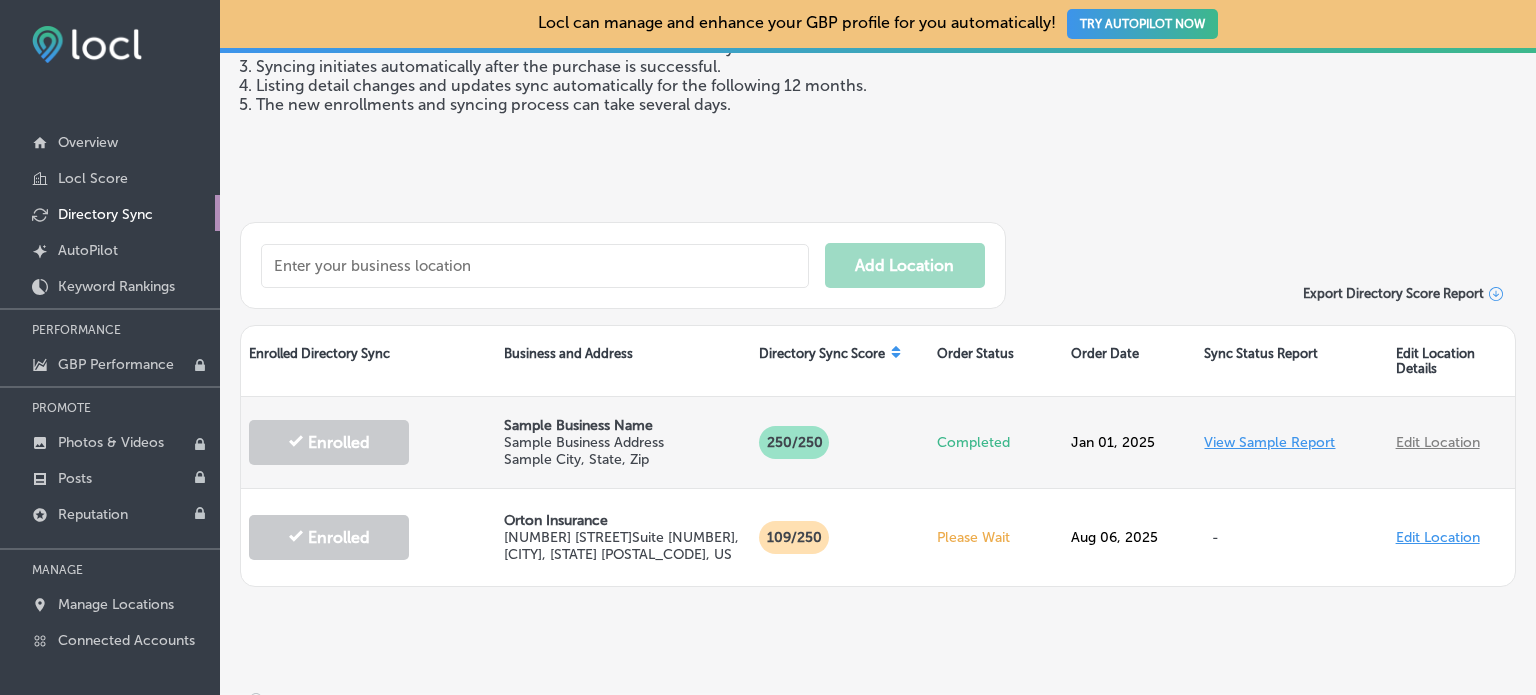 scroll, scrollTop: 286, scrollLeft: 0, axis: vertical 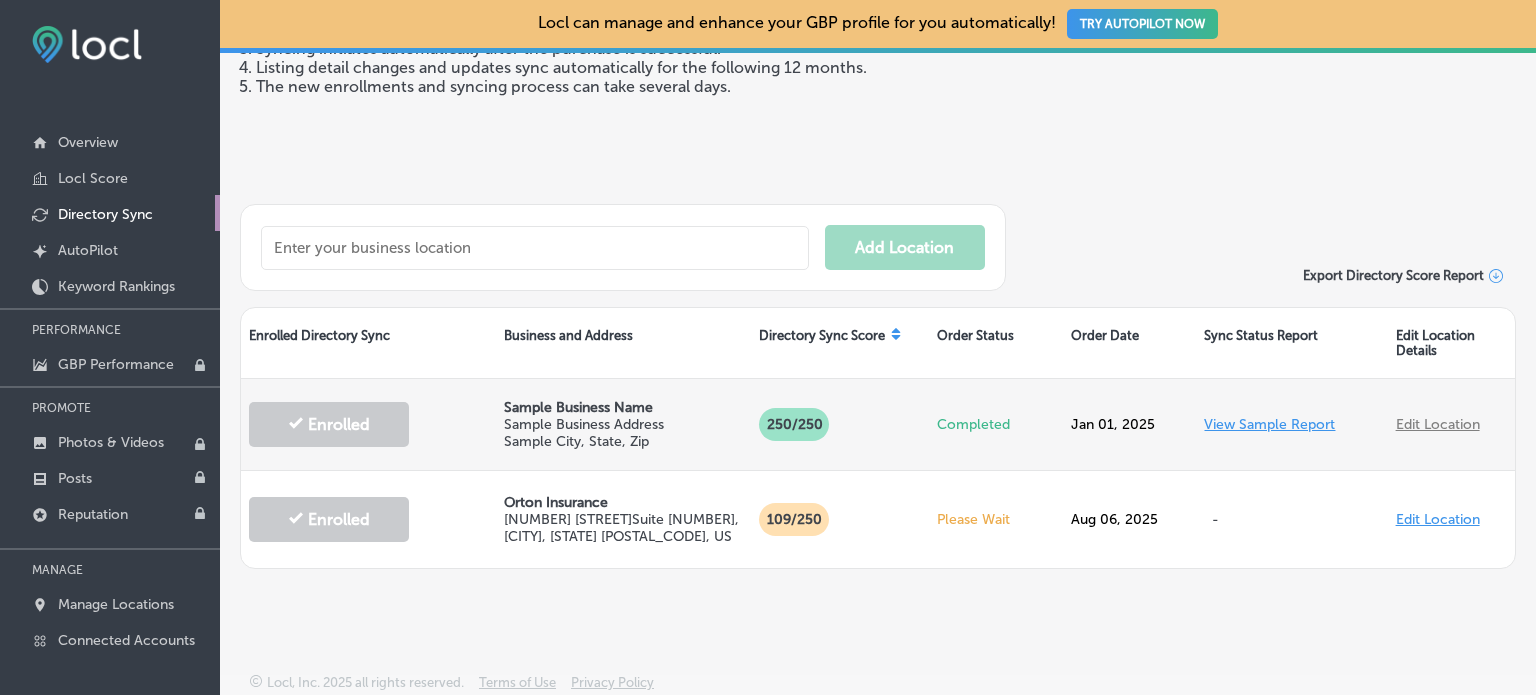 click on "View Sample Report" at bounding box center [1269, 424] 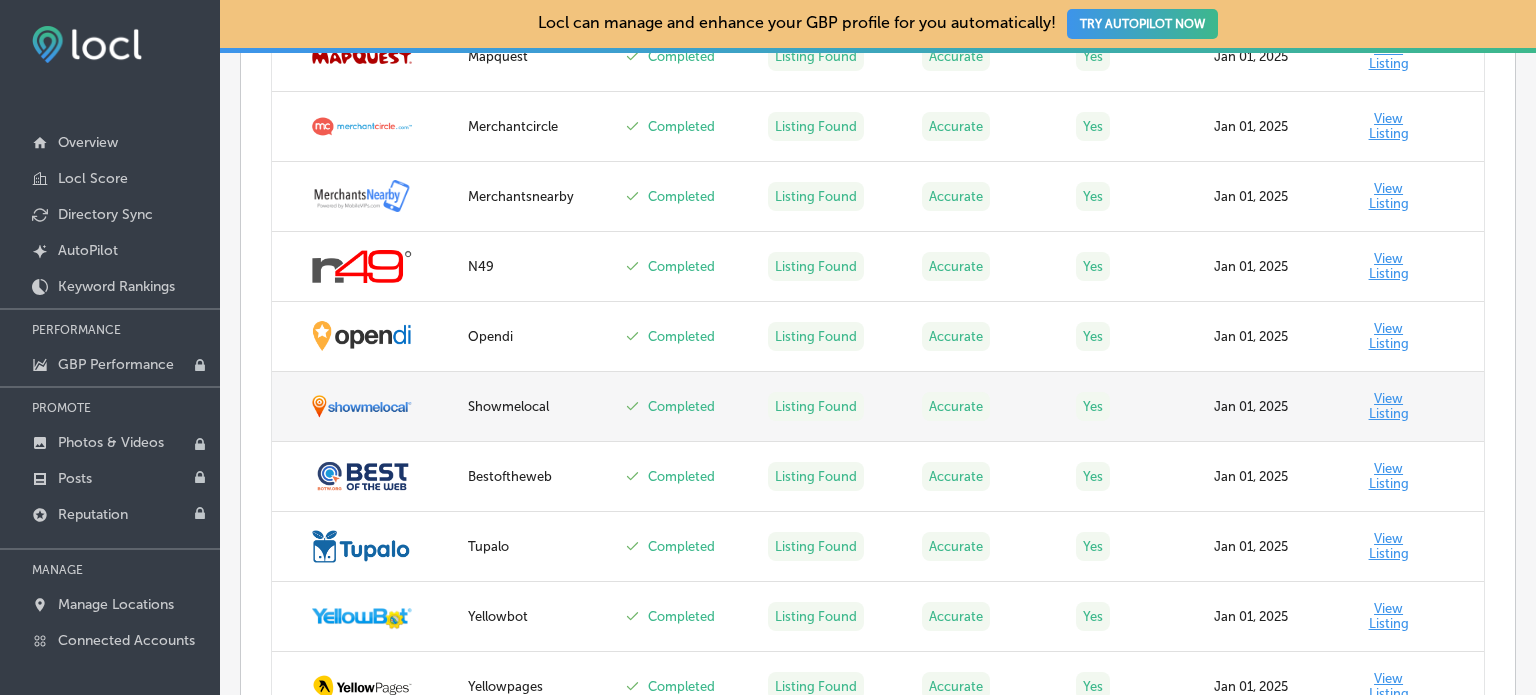 scroll, scrollTop: 3100, scrollLeft: 0, axis: vertical 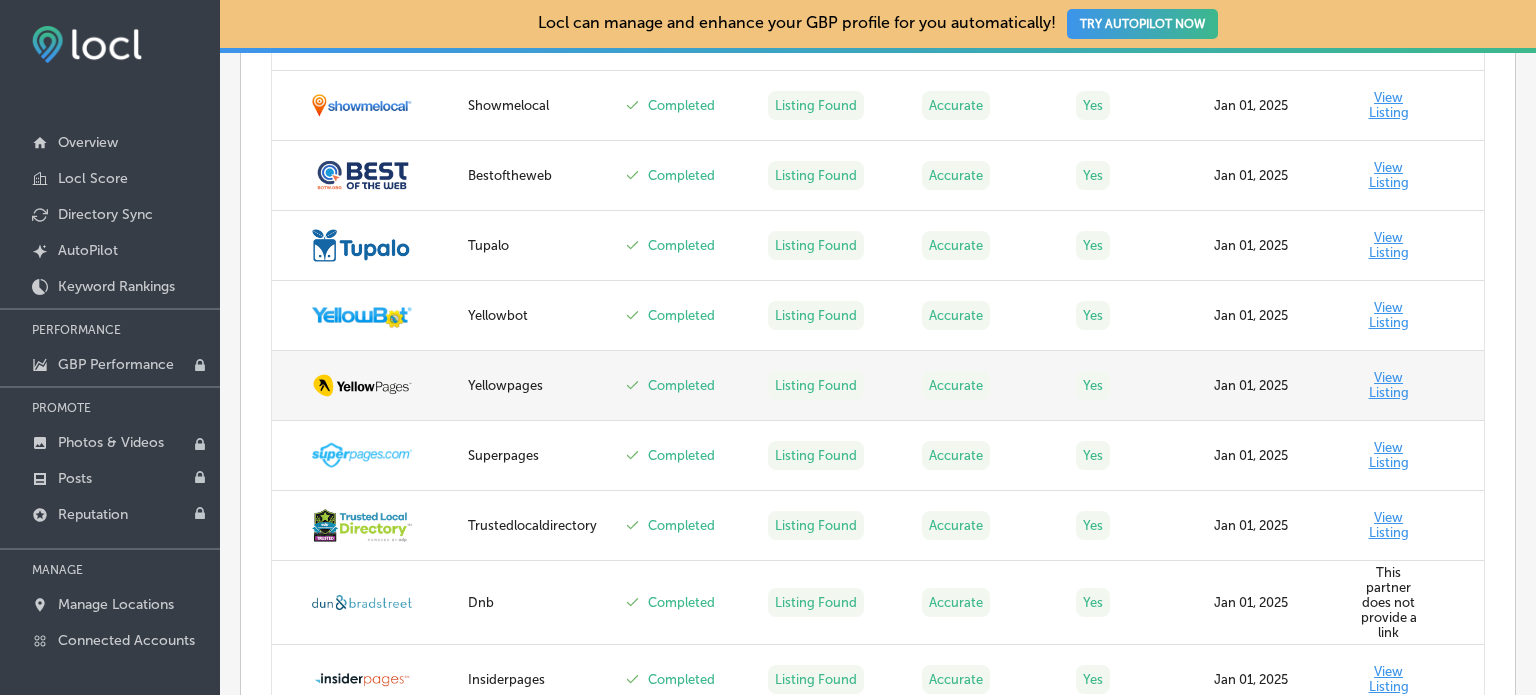 click on "View Listing" at bounding box center [1412, 386] 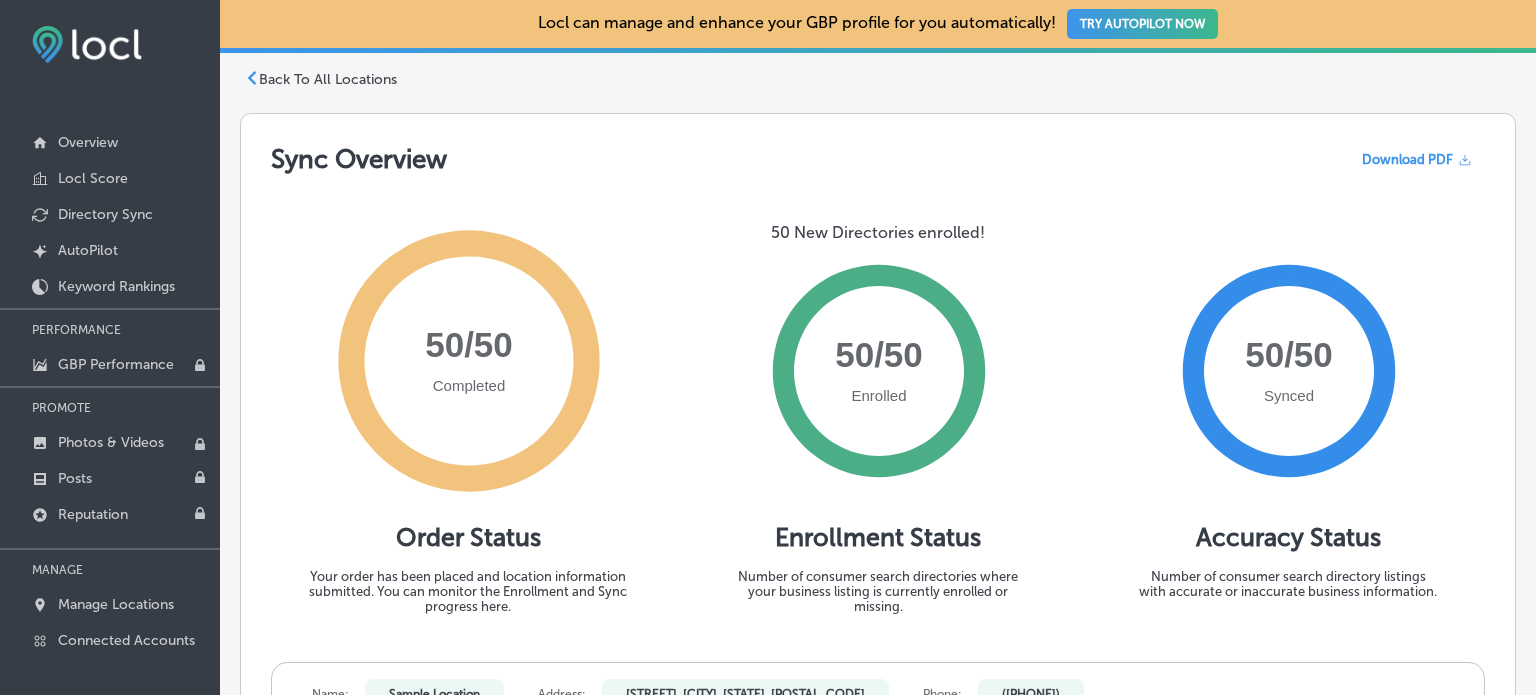 scroll, scrollTop: 0, scrollLeft: 0, axis: both 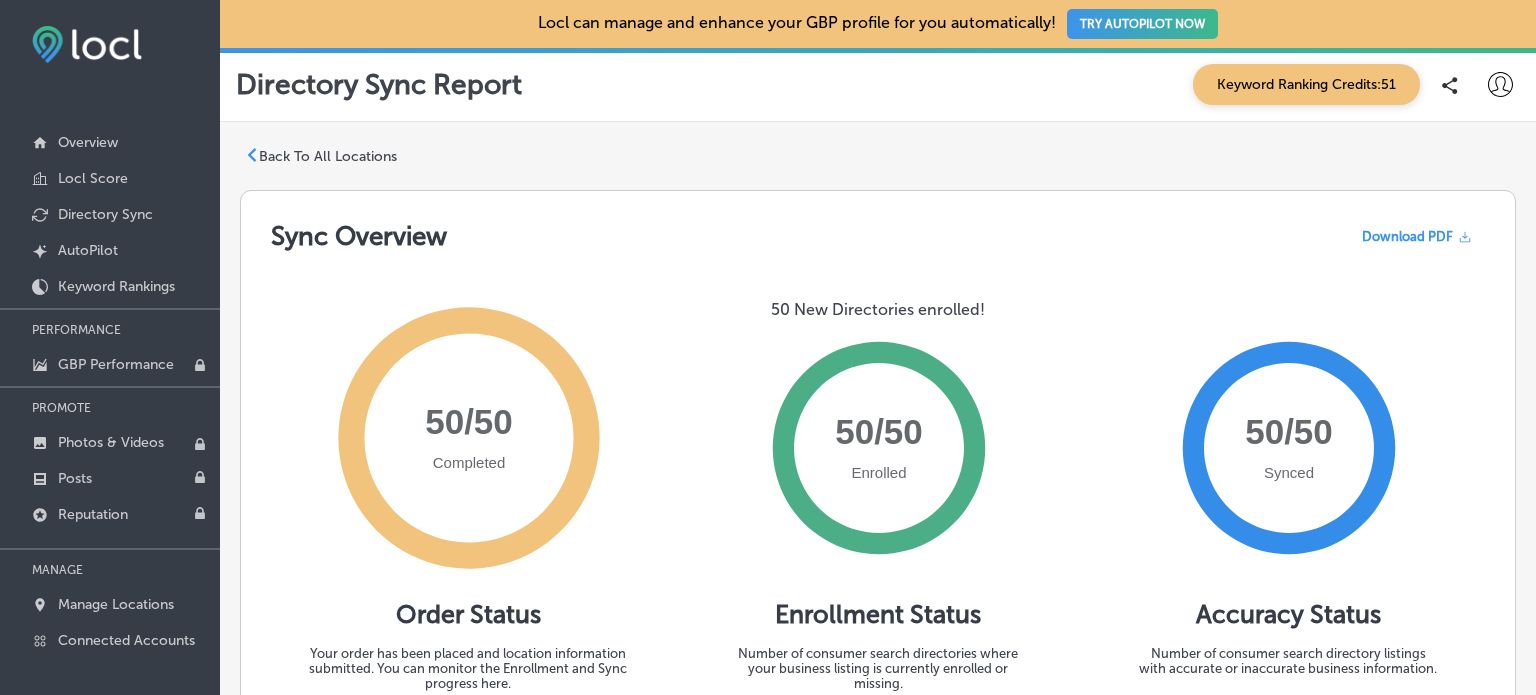 click on "Back To All Locations" at bounding box center [328, 156] 